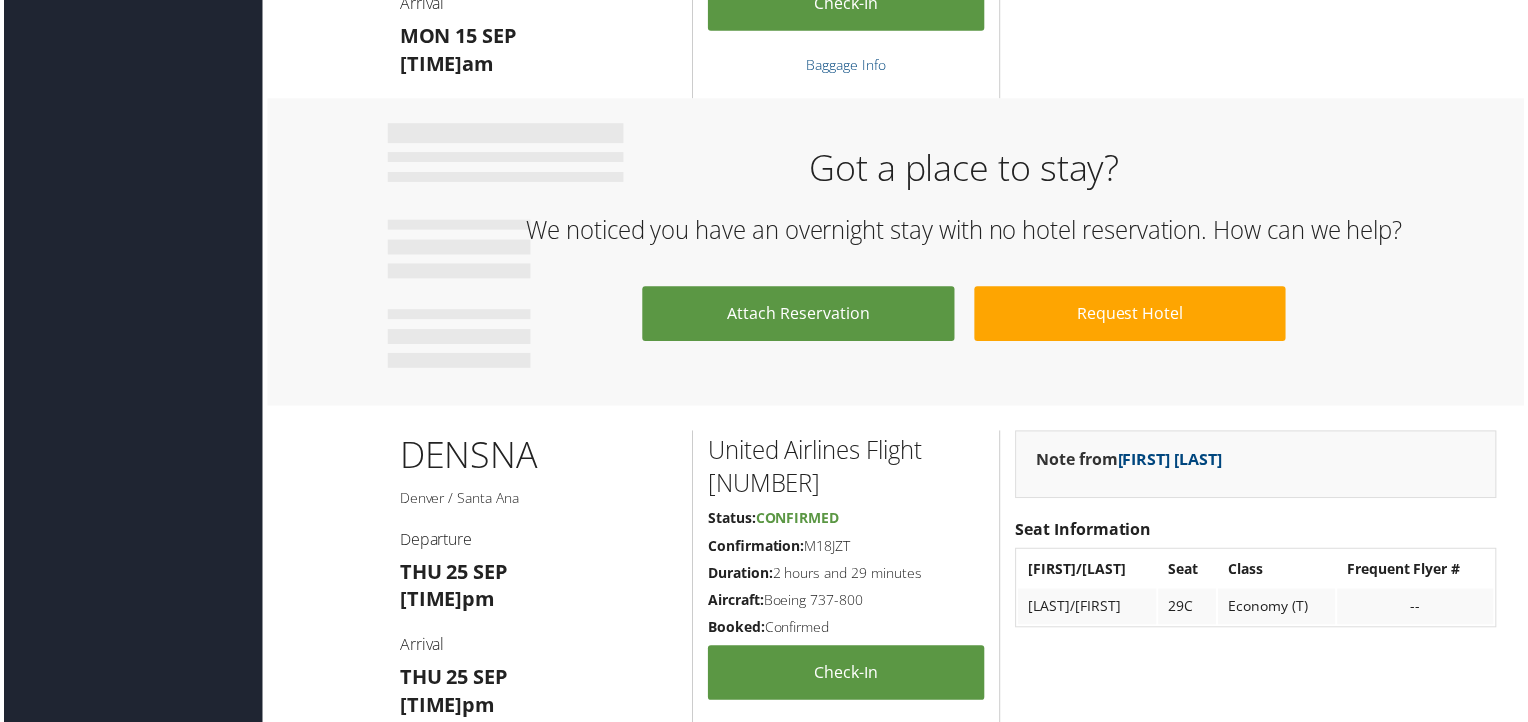 scroll, scrollTop: 348, scrollLeft: 0, axis: vertical 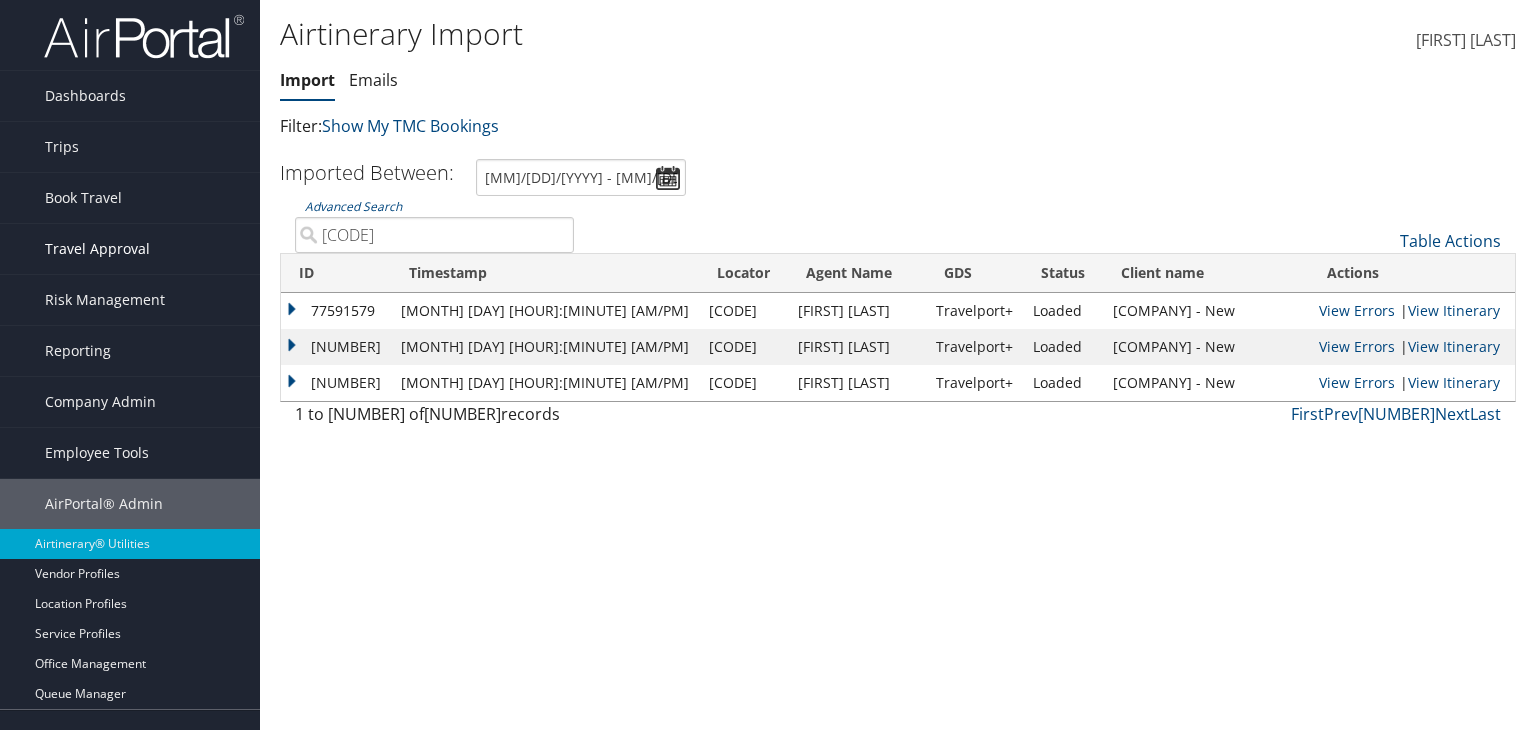 drag, startPoint x: 448, startPoint y: 233, endPoint x: 206, endPoint y: 245, distance: 242.29733 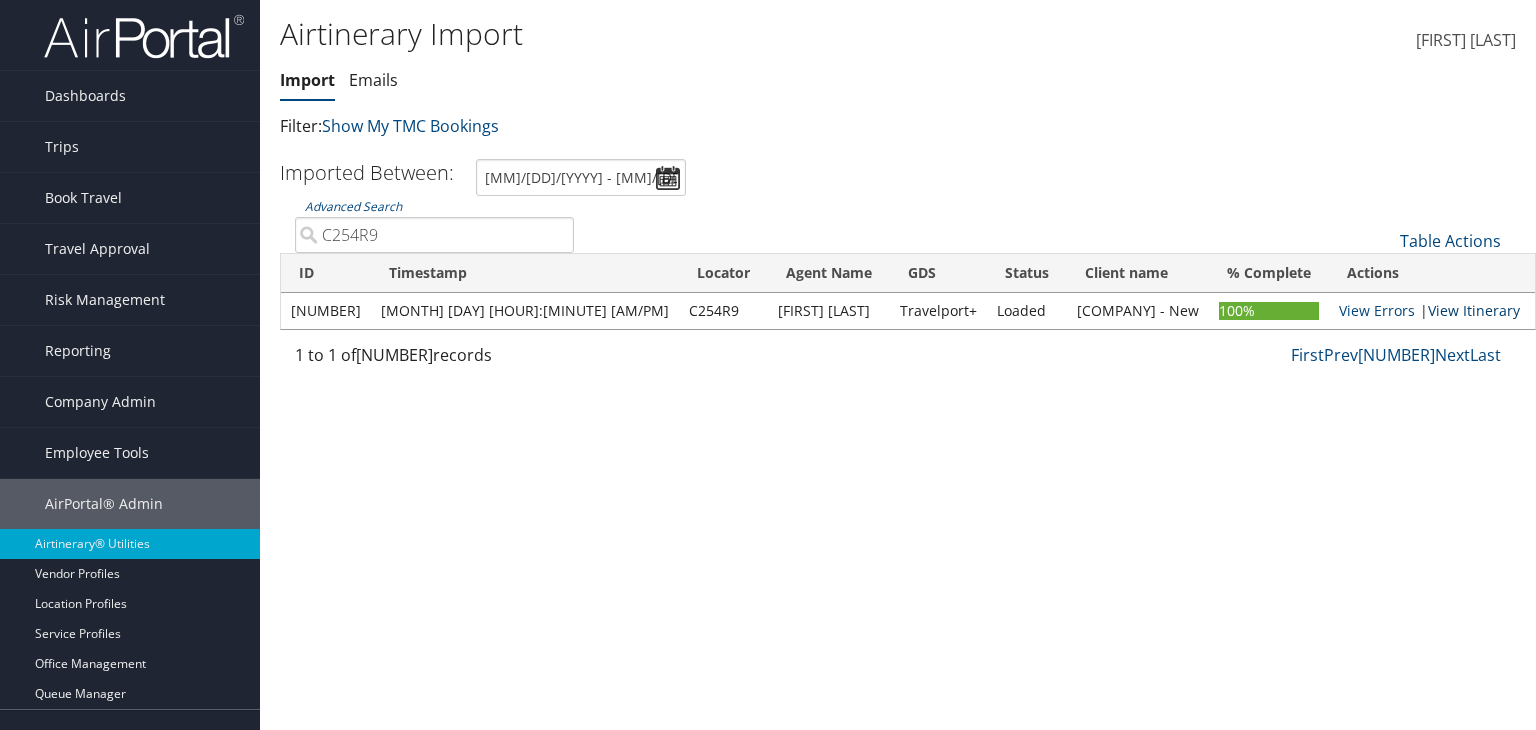 click on "View Itinerary" at bounding box center (1474, 310) 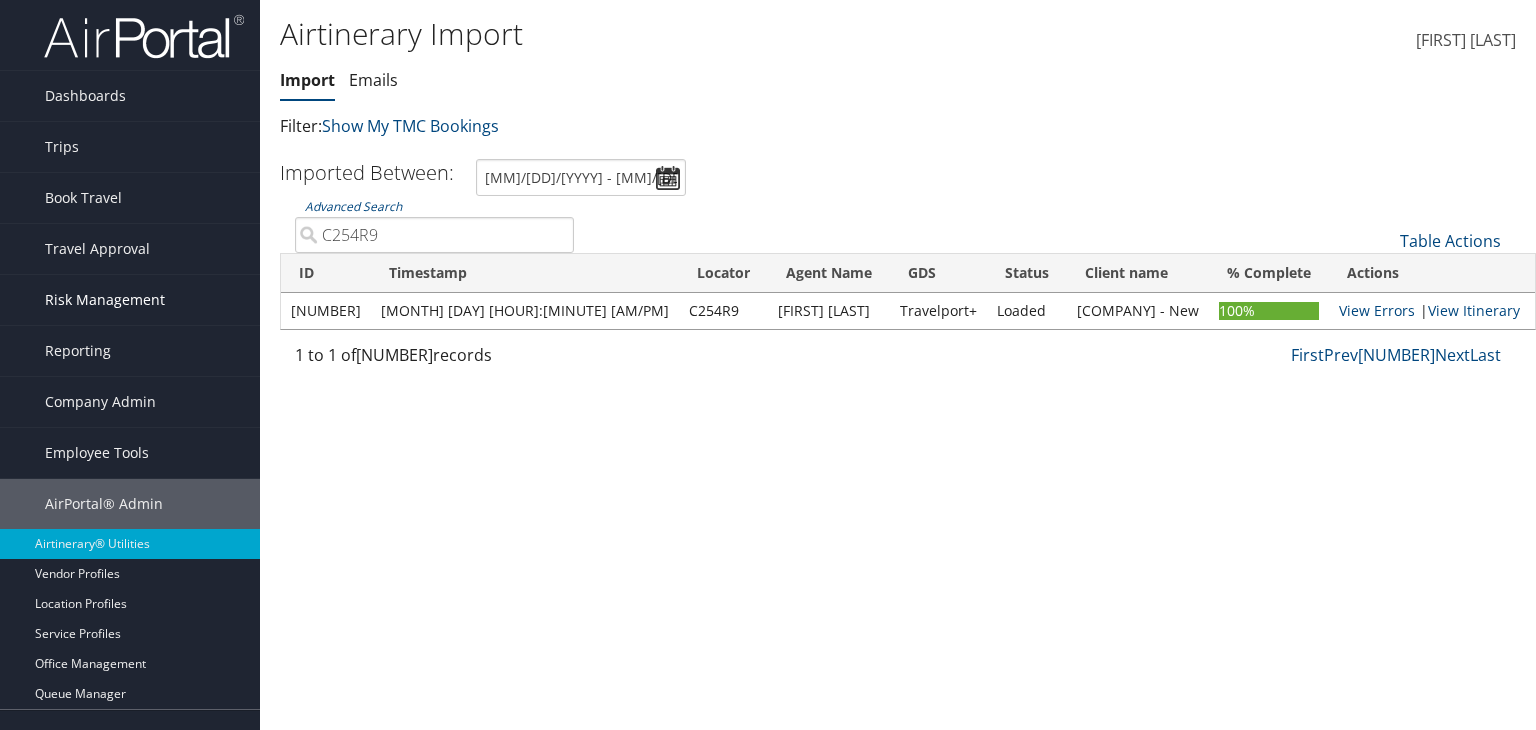 drag, startPoint x: 404, startPoint y: 239, endPoint x: 210, endPoint y: 274, distance: 197.13194 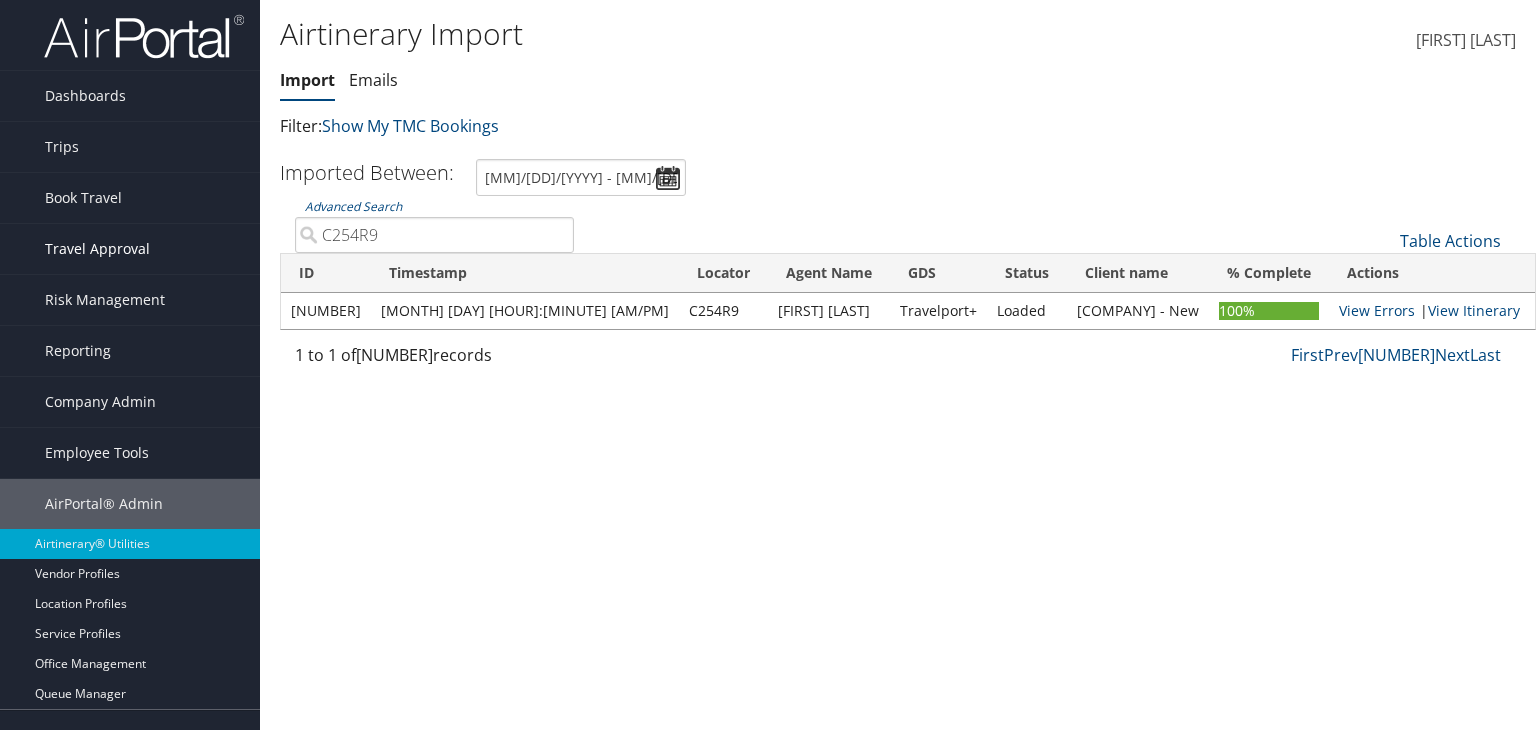 paste on "9T4K0Y" 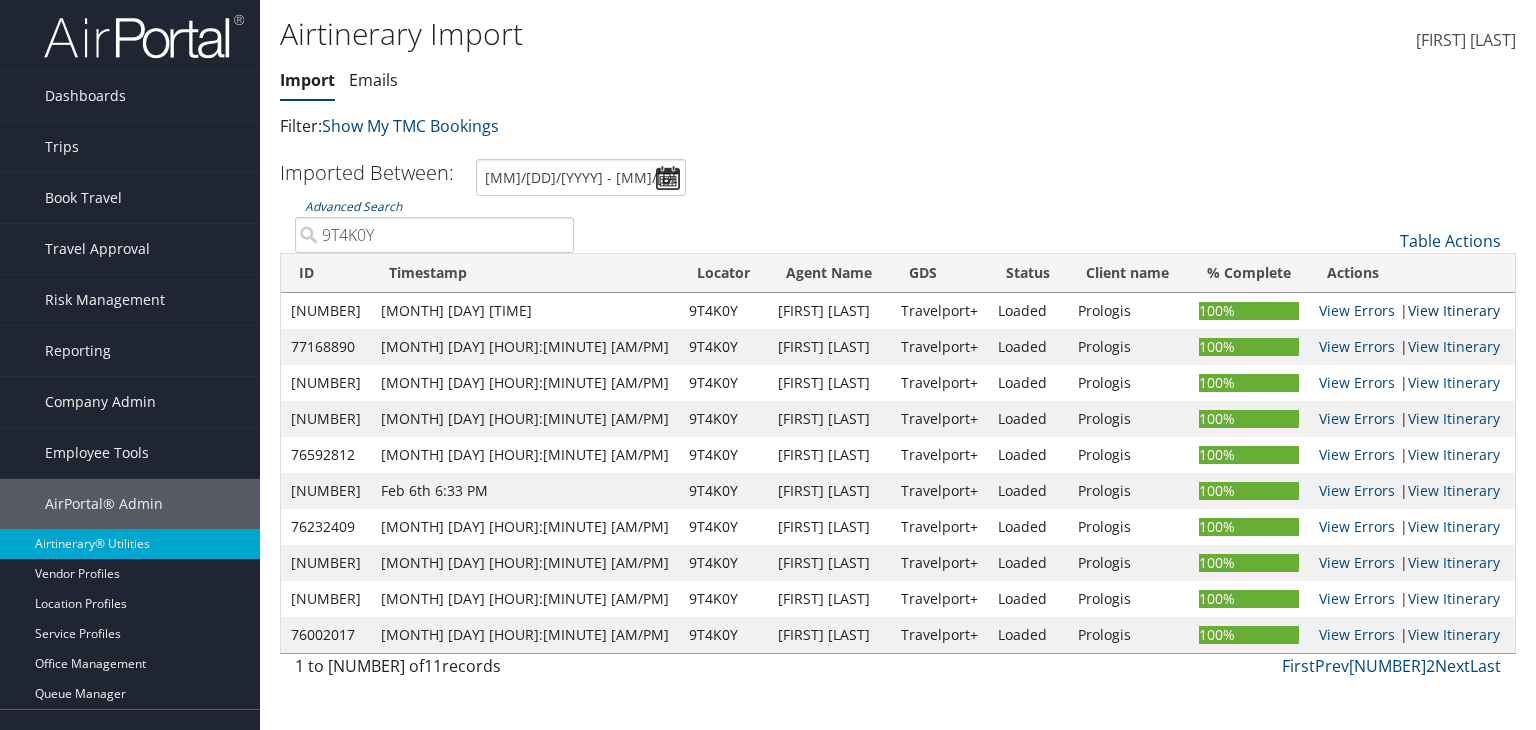 click on "View Itinerary" at bounding box center (1454, 310) 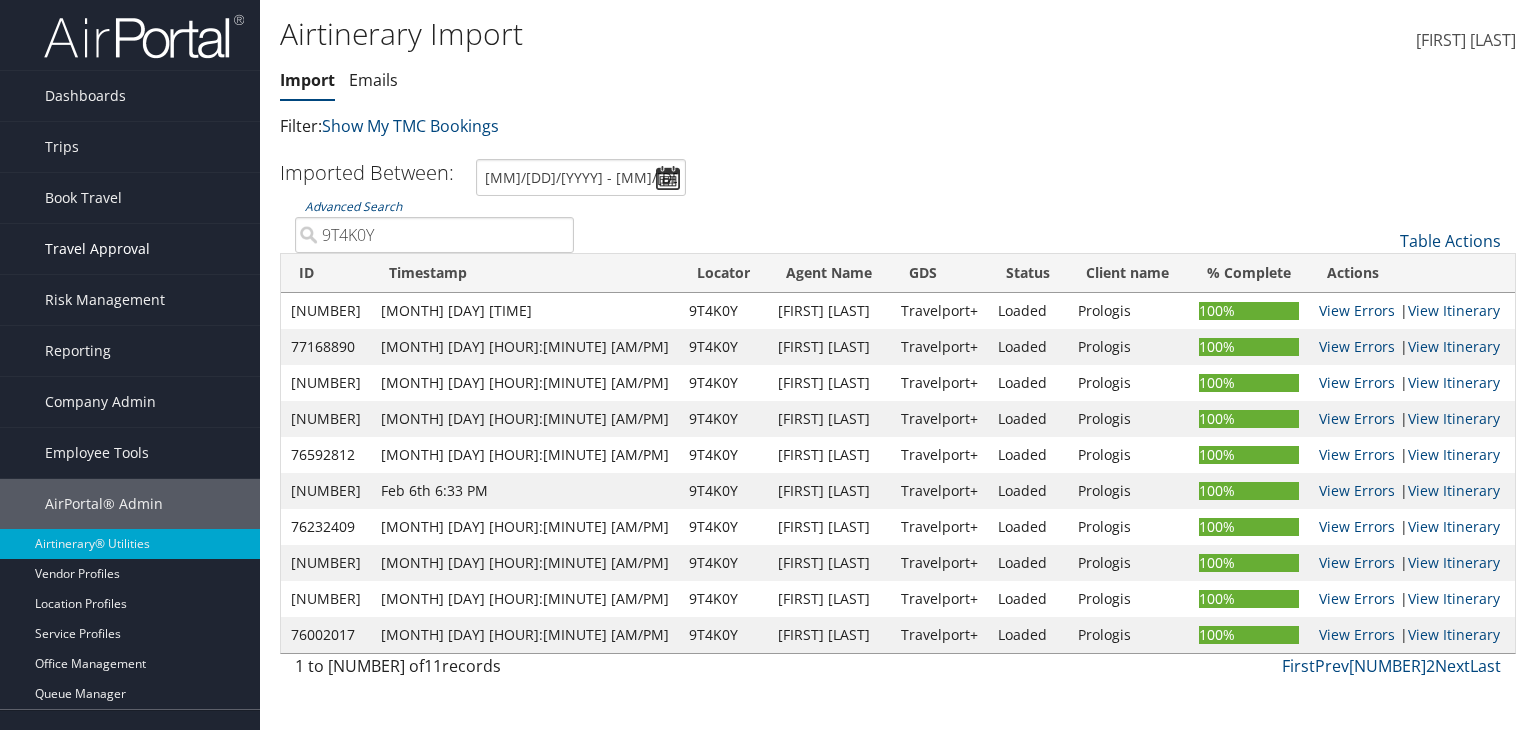 drag, startPoint x: 246, startPoint y: 249, endPoint x: 173, endPoint y: 258, distance: 73.552704 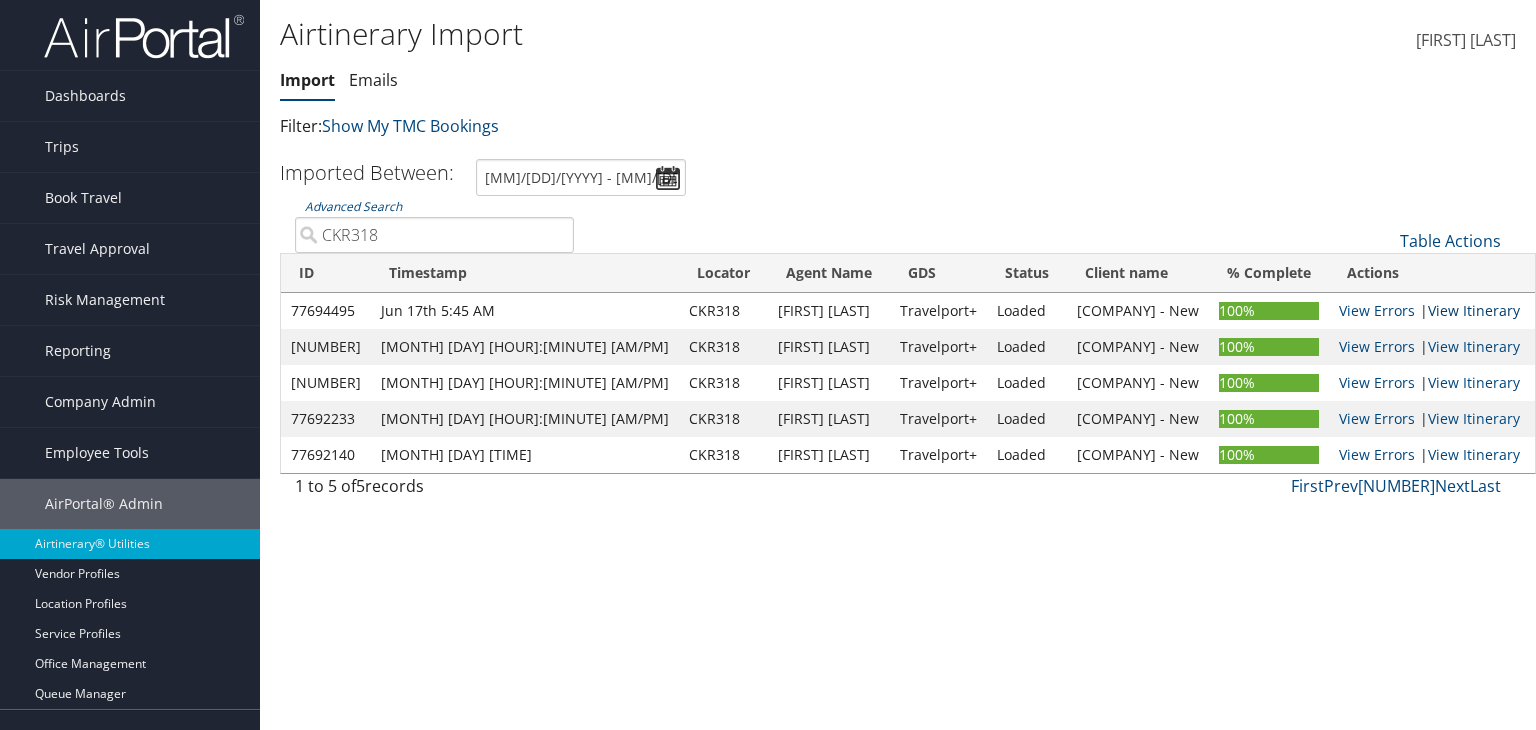 click on "View Itinerary" at bounding box center (1474, 310) 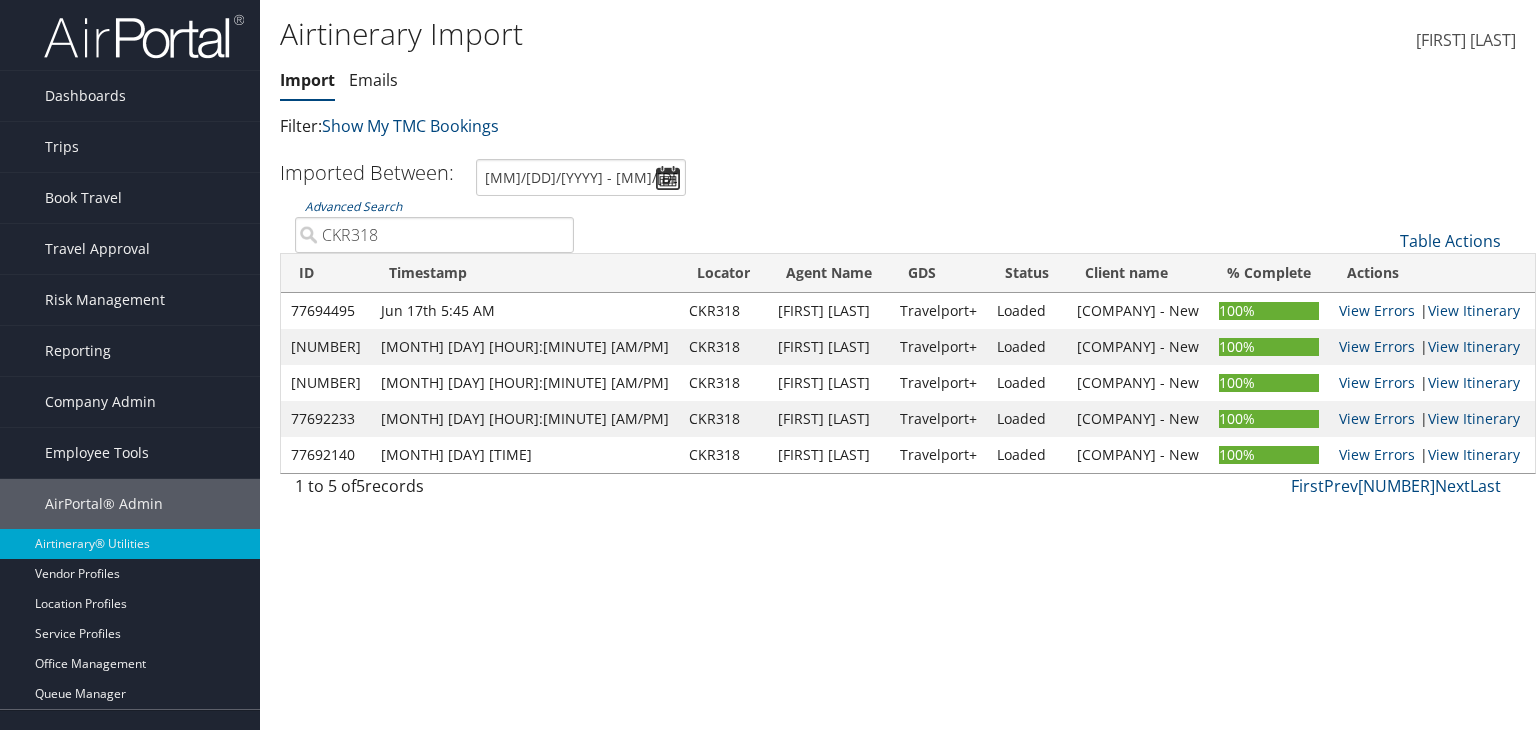 drag, startPoint x: 403, startPoint y: 246, endPoint x: 268, endPoint y: 240, distance: 135.13327 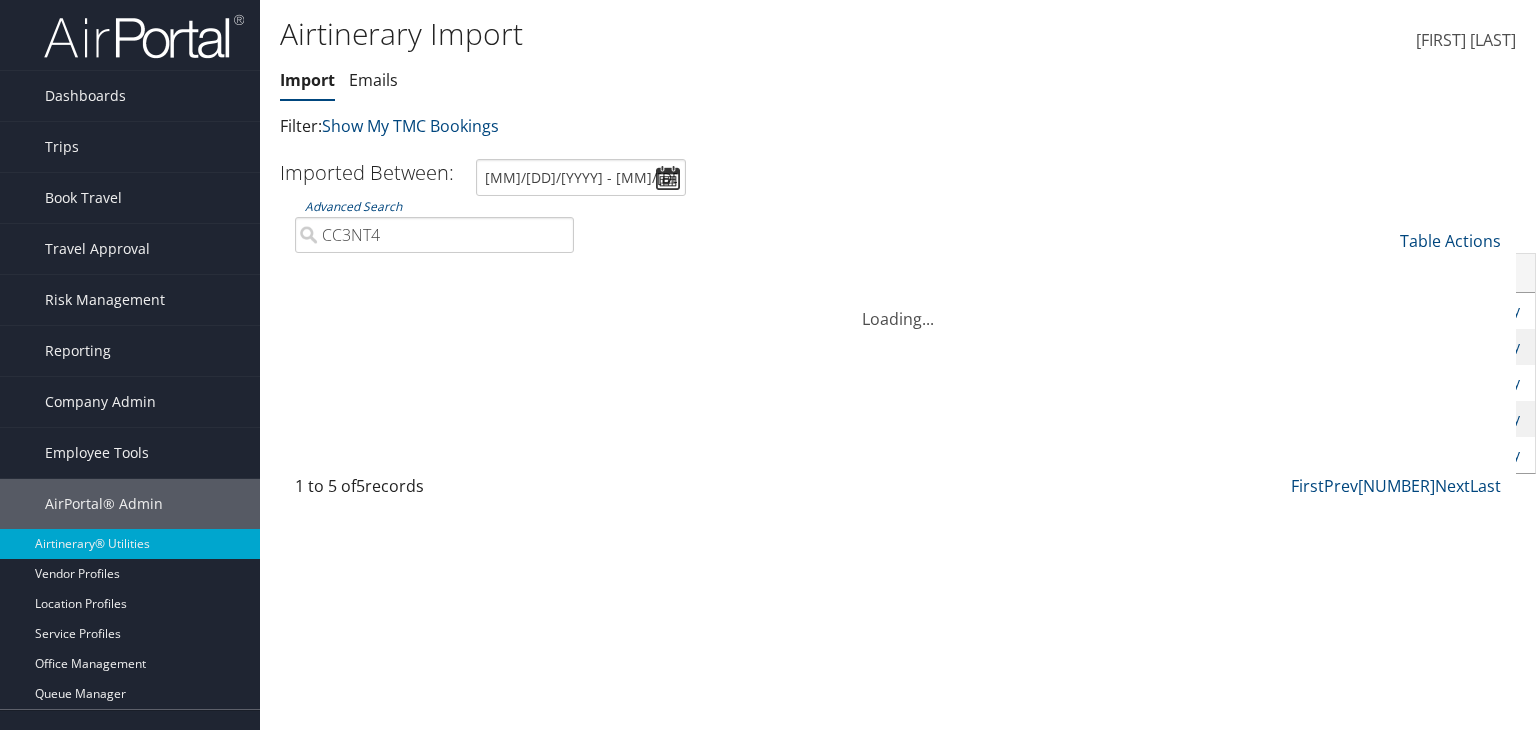 type on "CC3NT4" 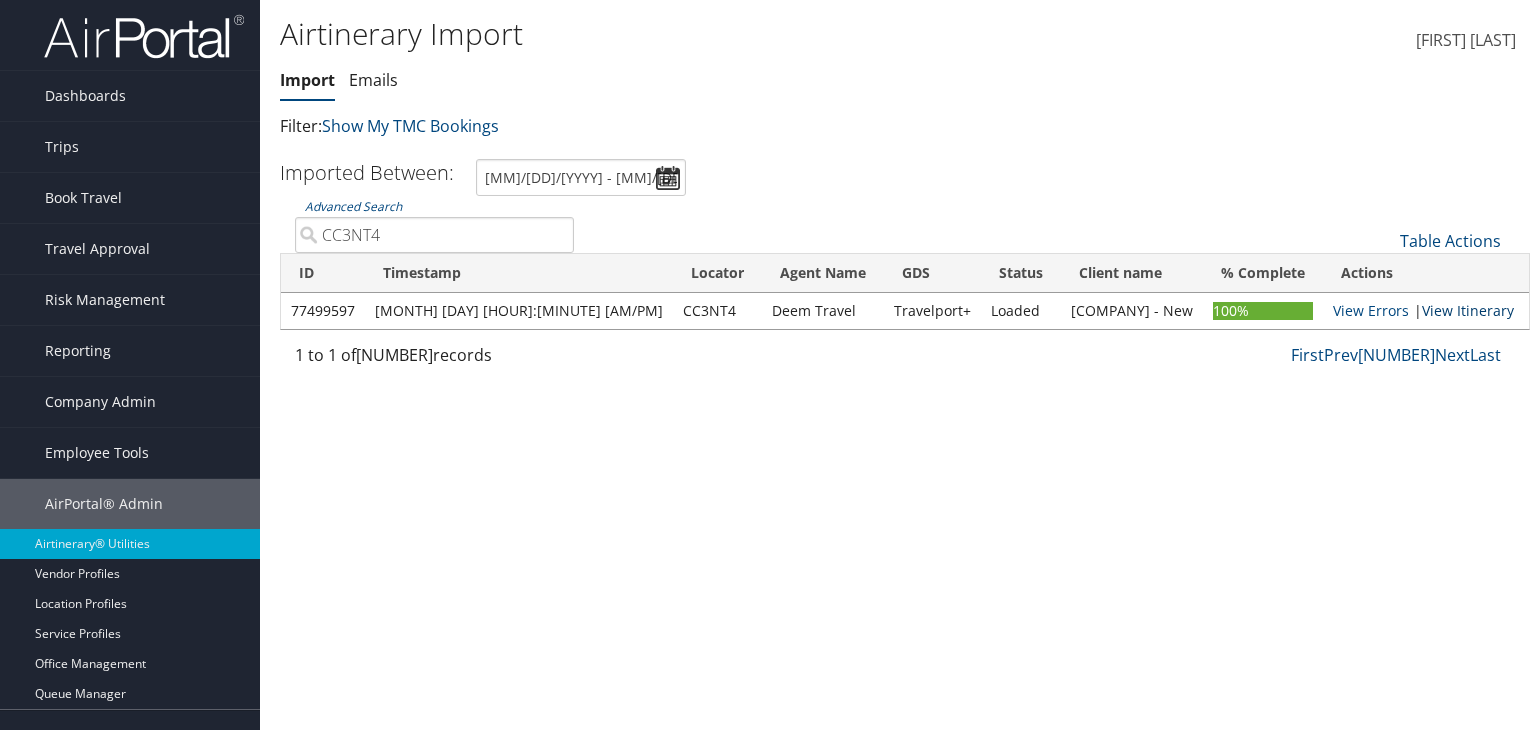 click on "View Itinerary" at bounding box center [1468, 310] 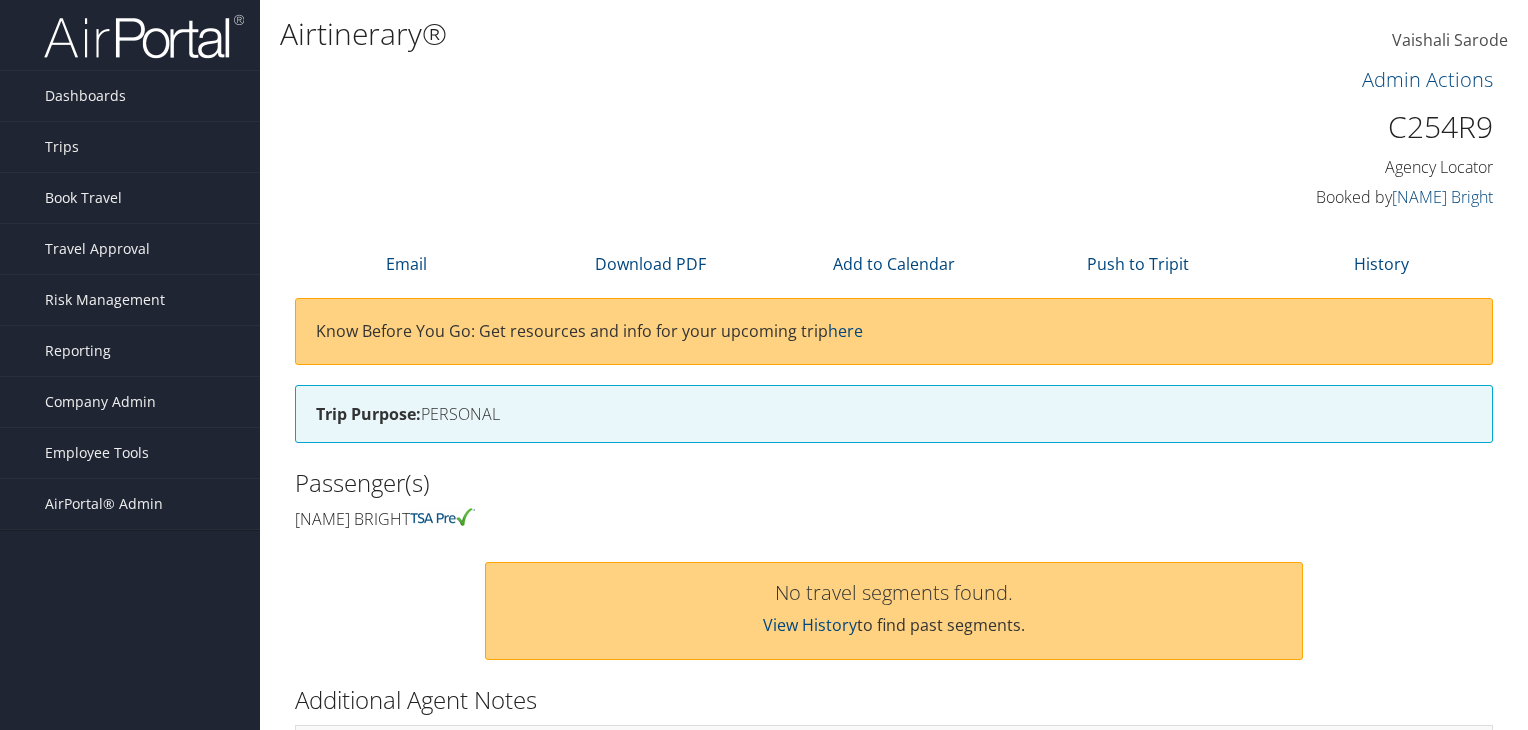 scroll, scrollTop: 140, scrollLeft: 0, axis: vertical 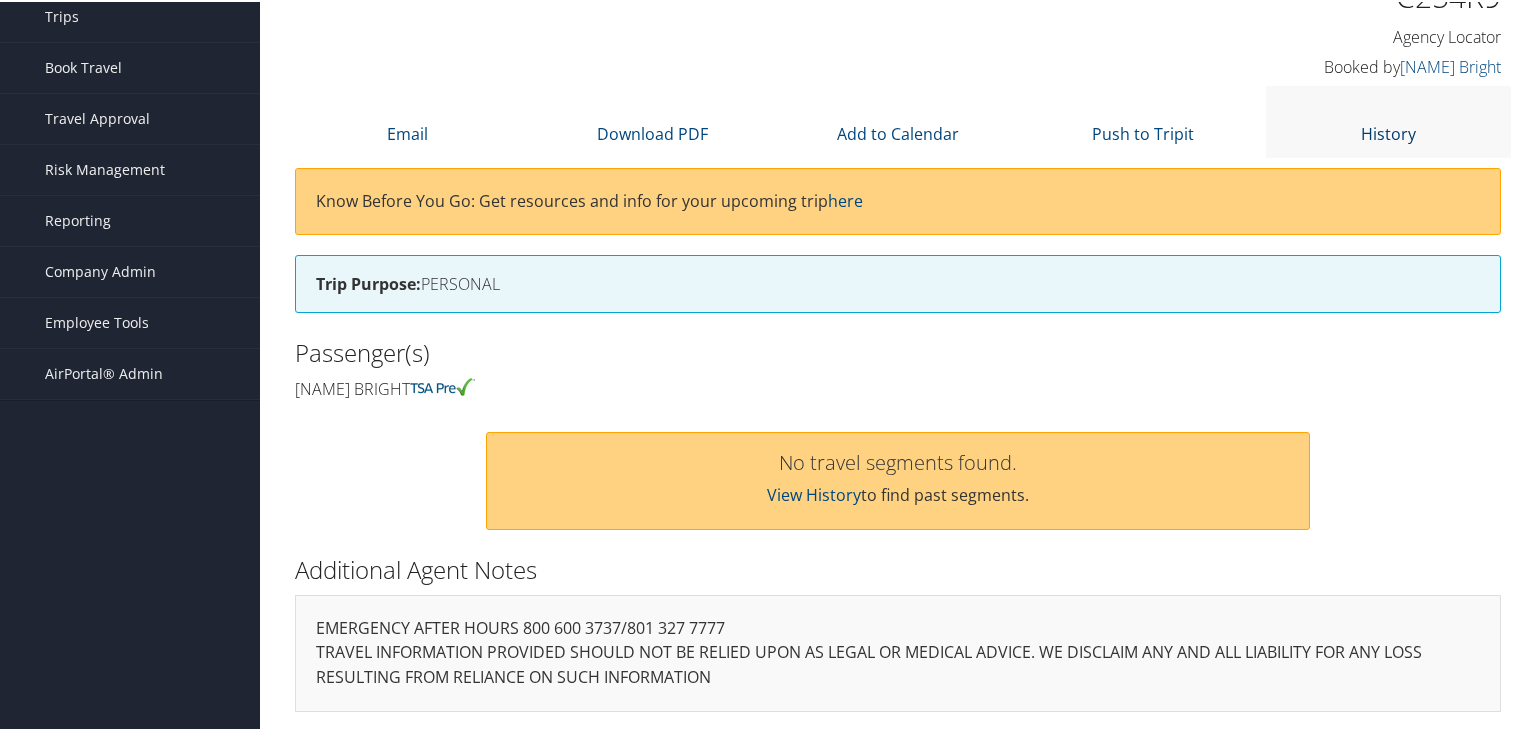 click at bounding box center [1388, 106] 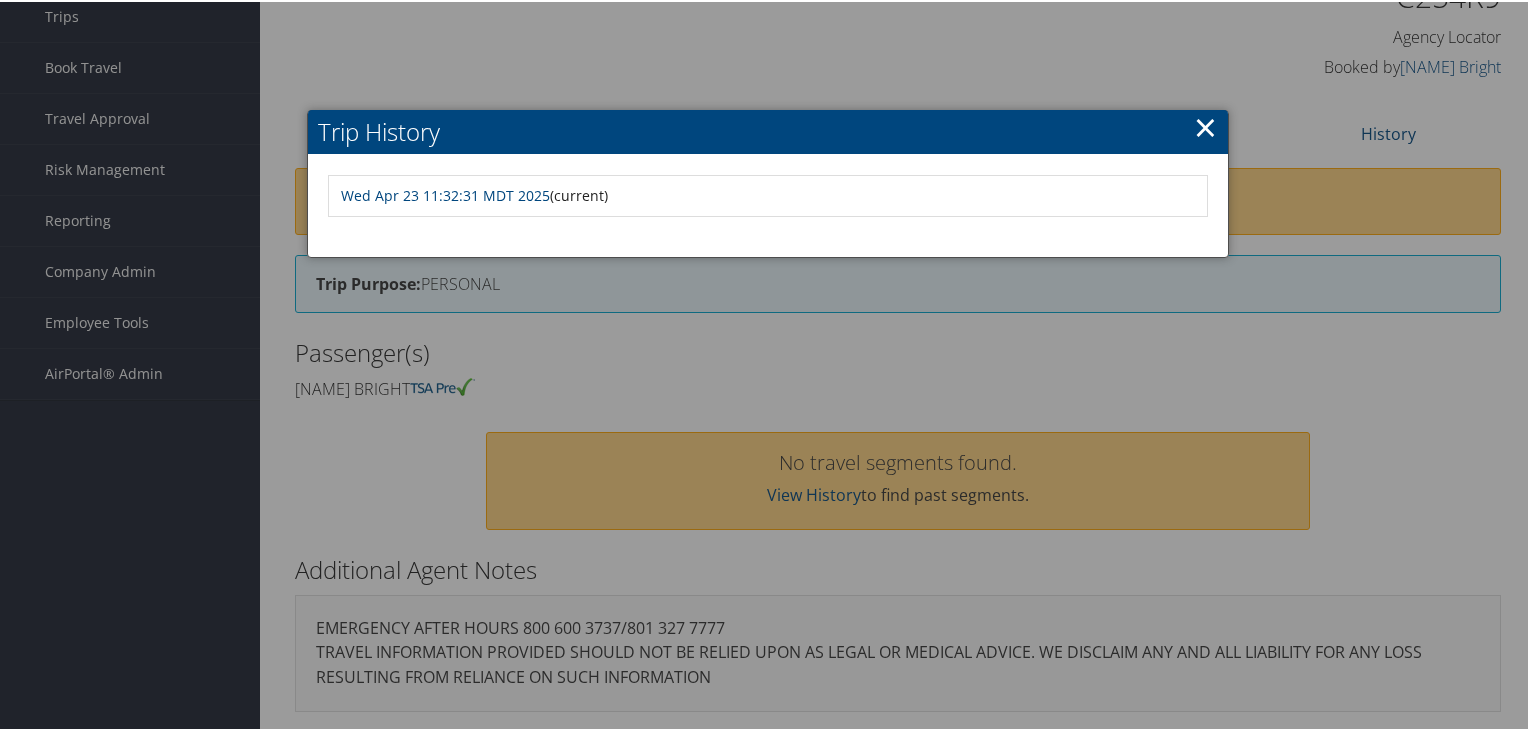 click on "×" at bounding box center (1205, 125) 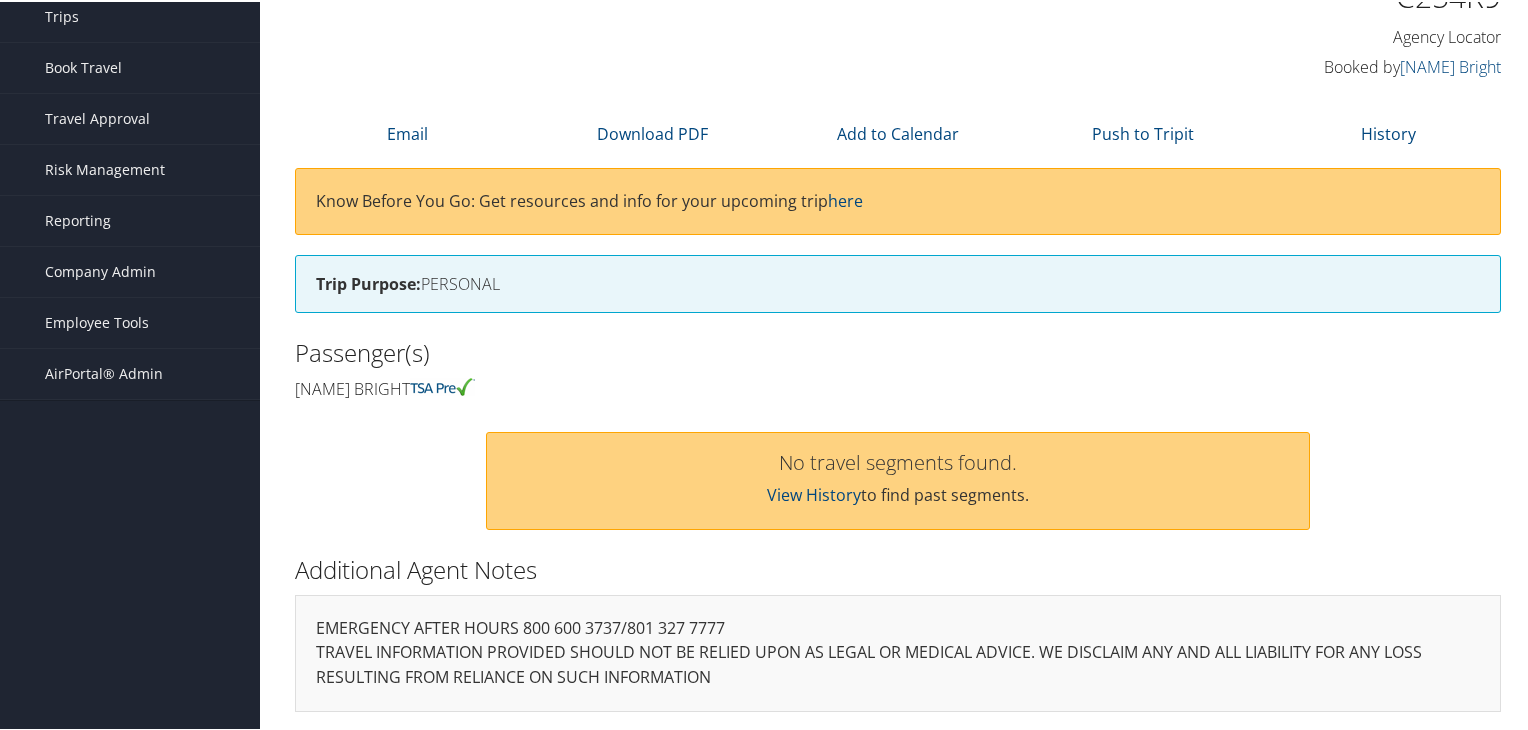 scroll, scrollTop: 0, scrollLeft: 0, axis: both 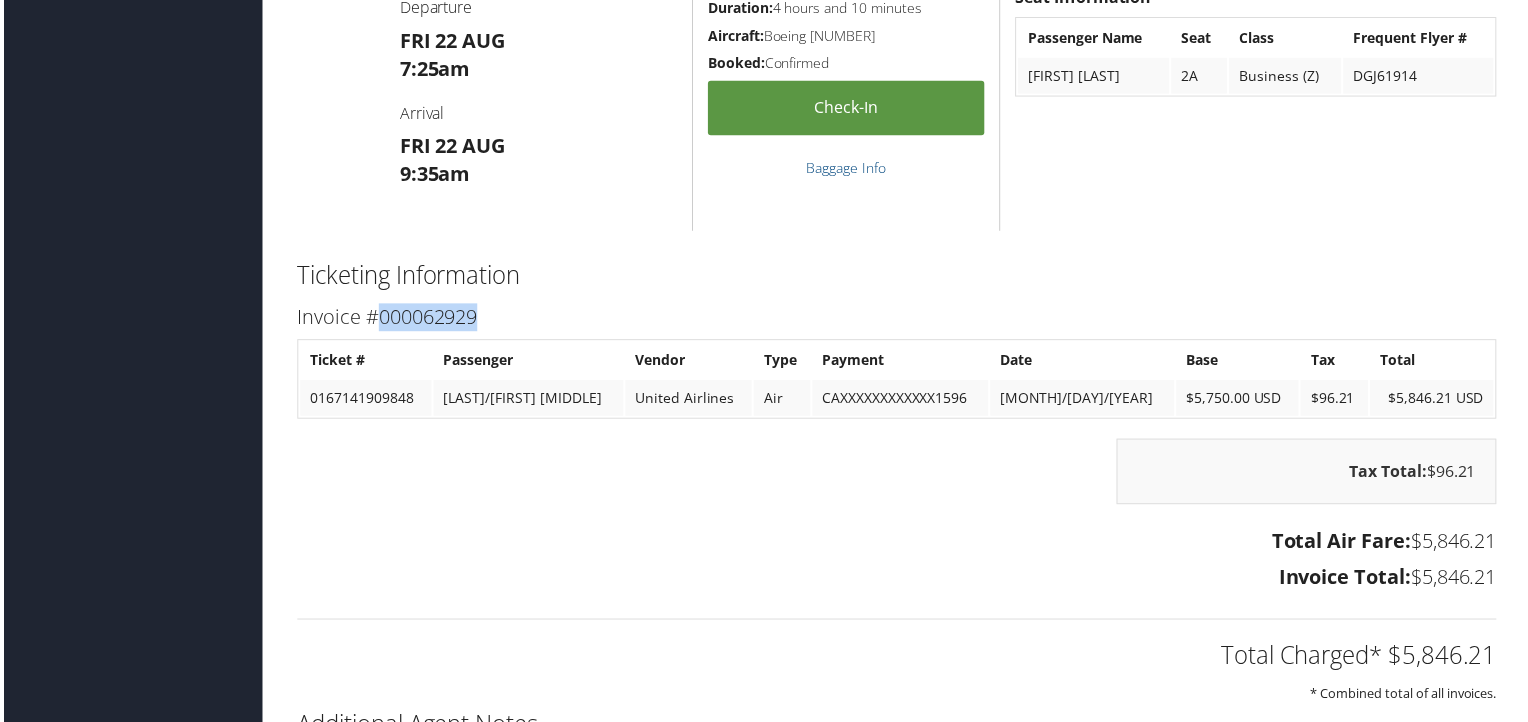 drag, startPoint x: 489, startPoint y: 332, endPoint x: 374, endPoint y: 331, distance: 115.00435 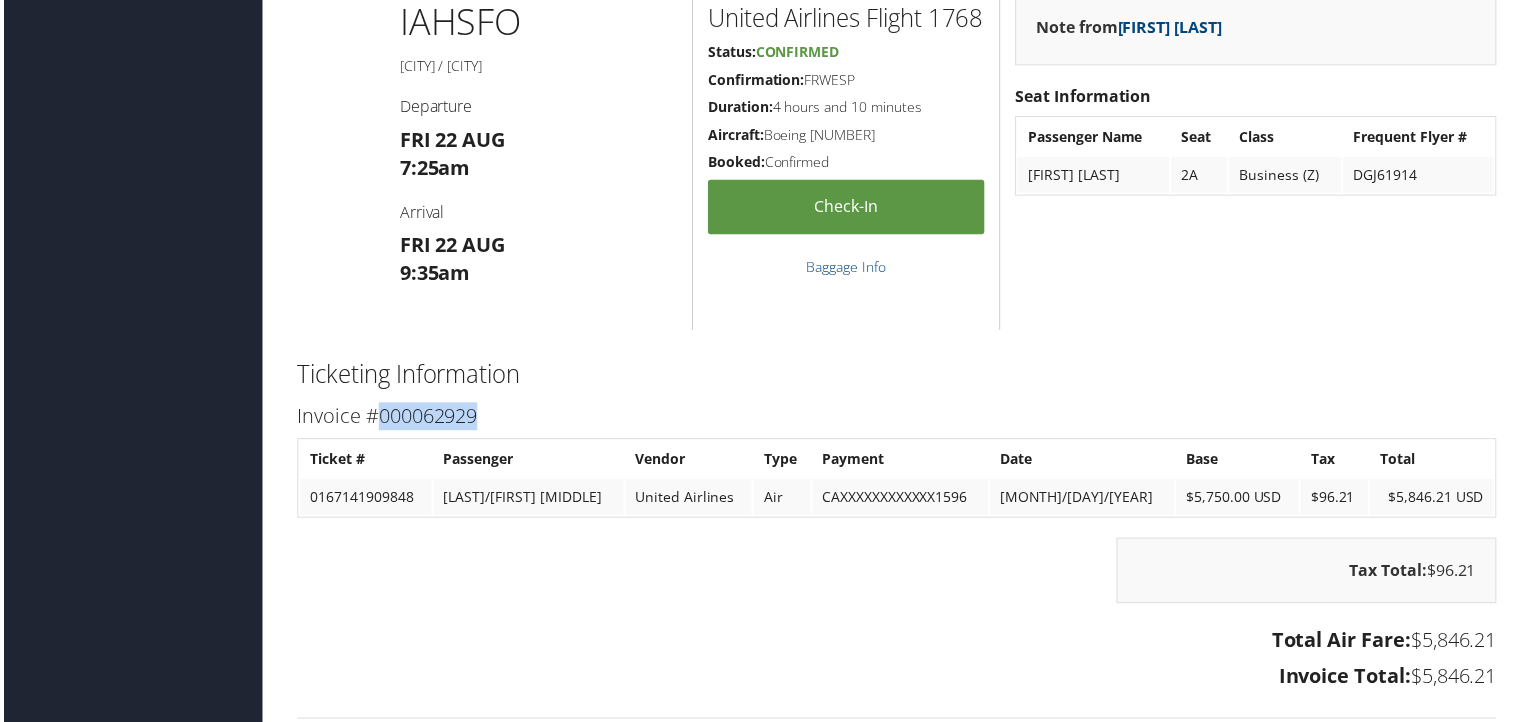 scroll, scrollTop: 1900, scrollLeft: 0, axis: vertical 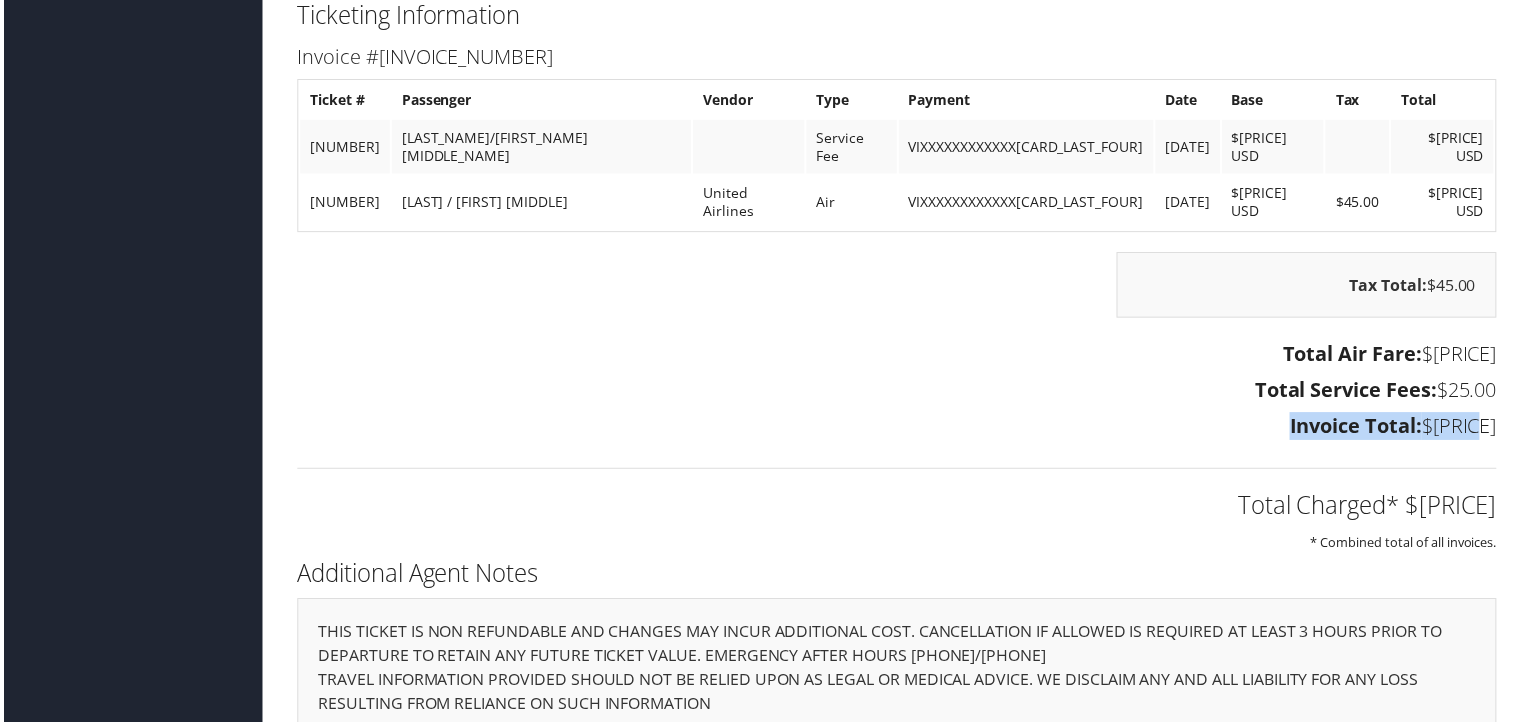 drag, startPoint x: 1272, startPoint y: 399, endPoint x: 1474, endPoint y: 380, distance: 202.8916 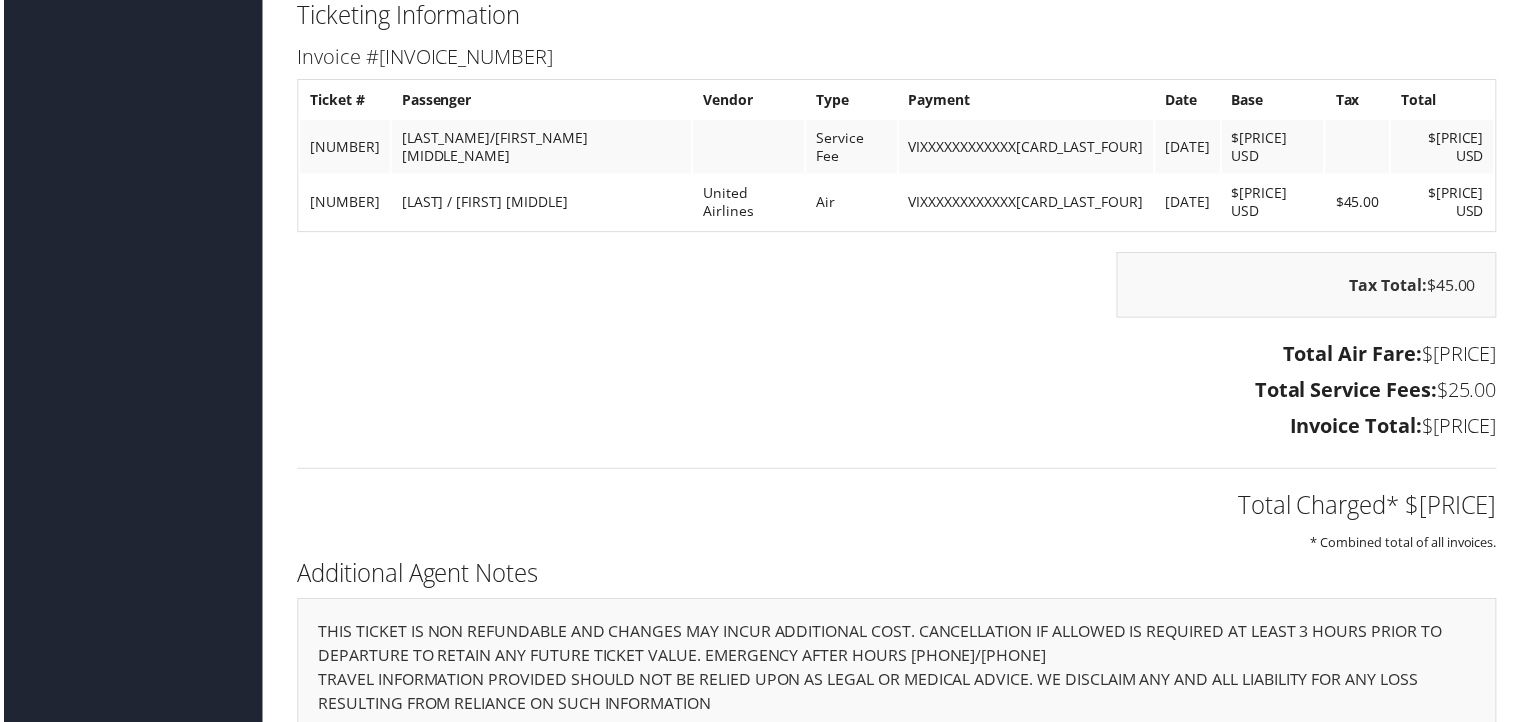 click on "Total Charged* $261.97
* Combined total of all invoices." at bounding box center (898, 394) 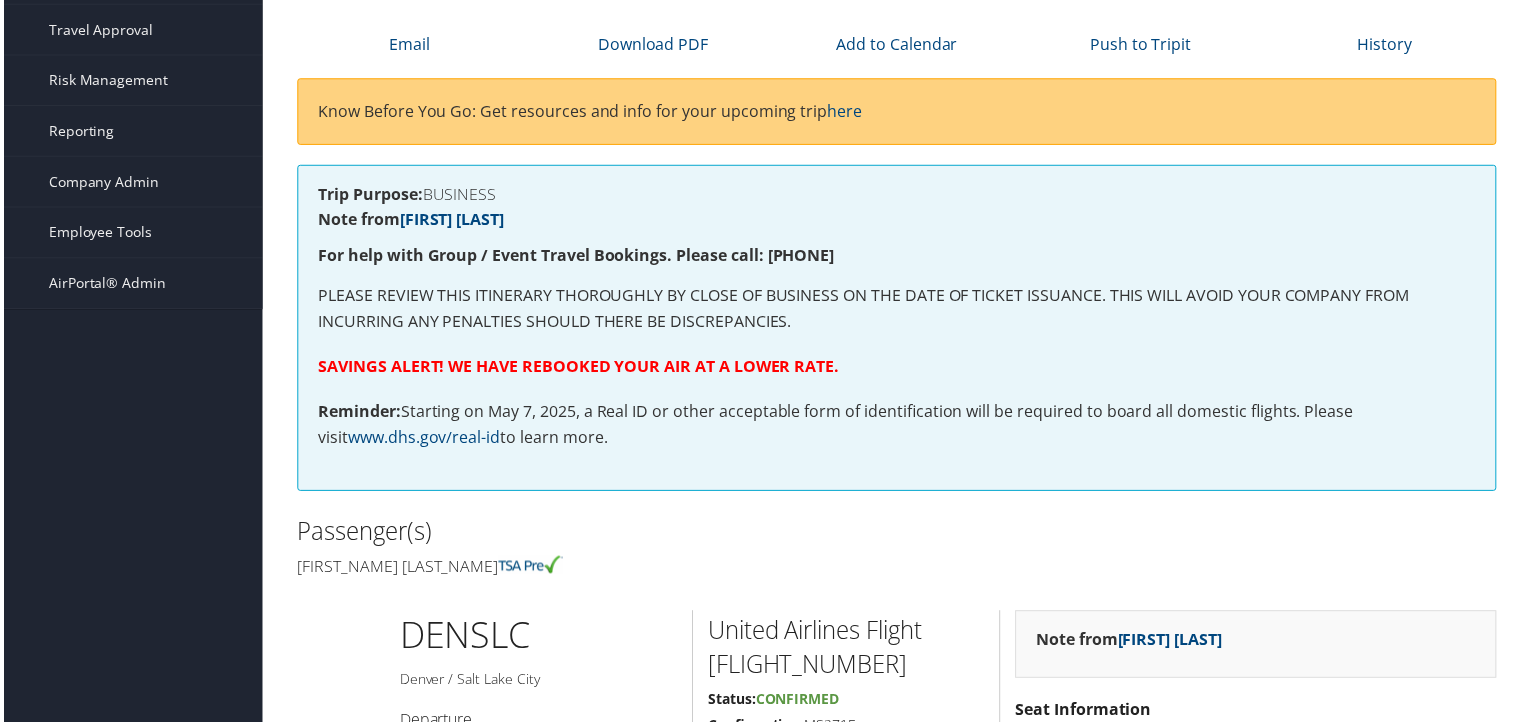 scroll, scrollTop: 0, scrollLeft: 0, axis: both 